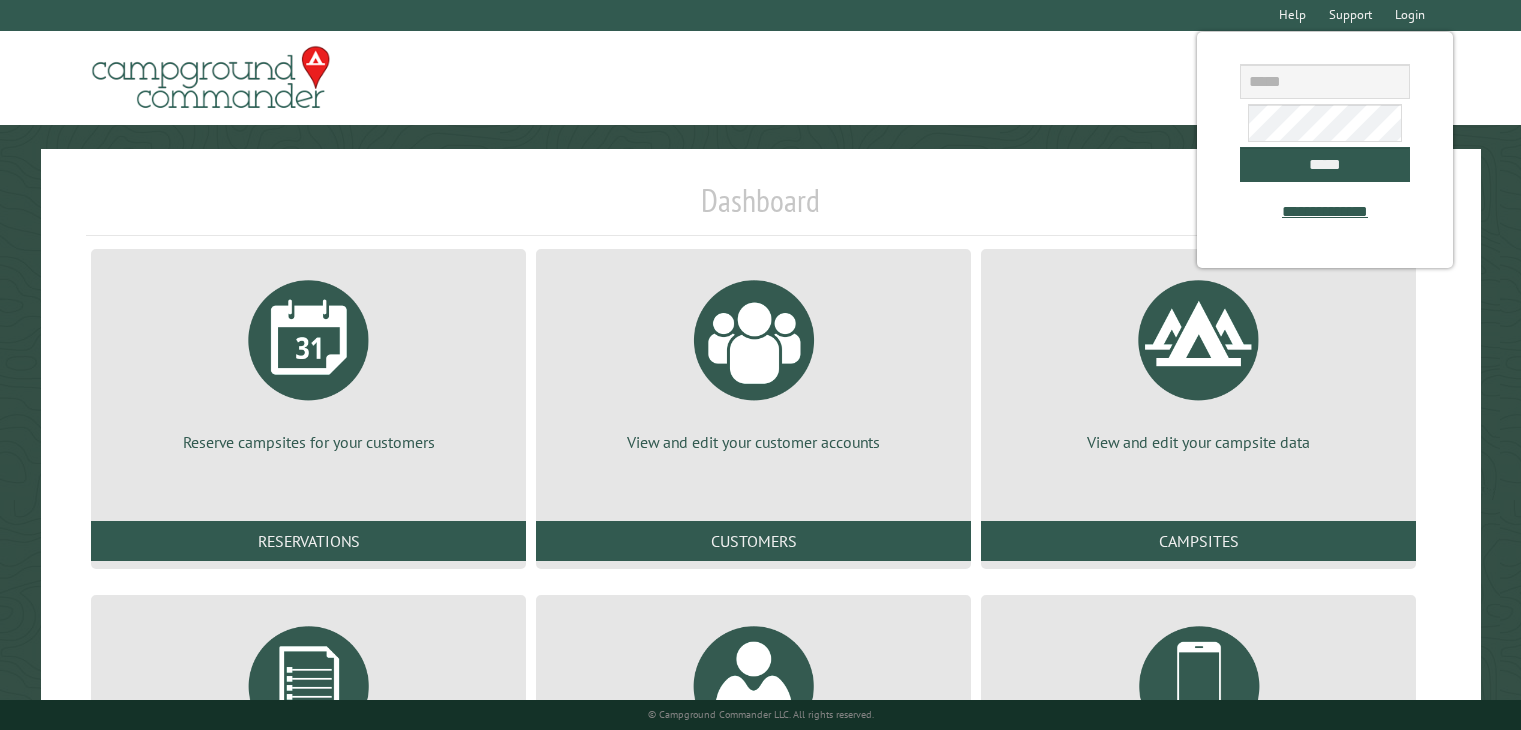 scroll, scrollTop: 0, scrollLeft: 0, axis: both 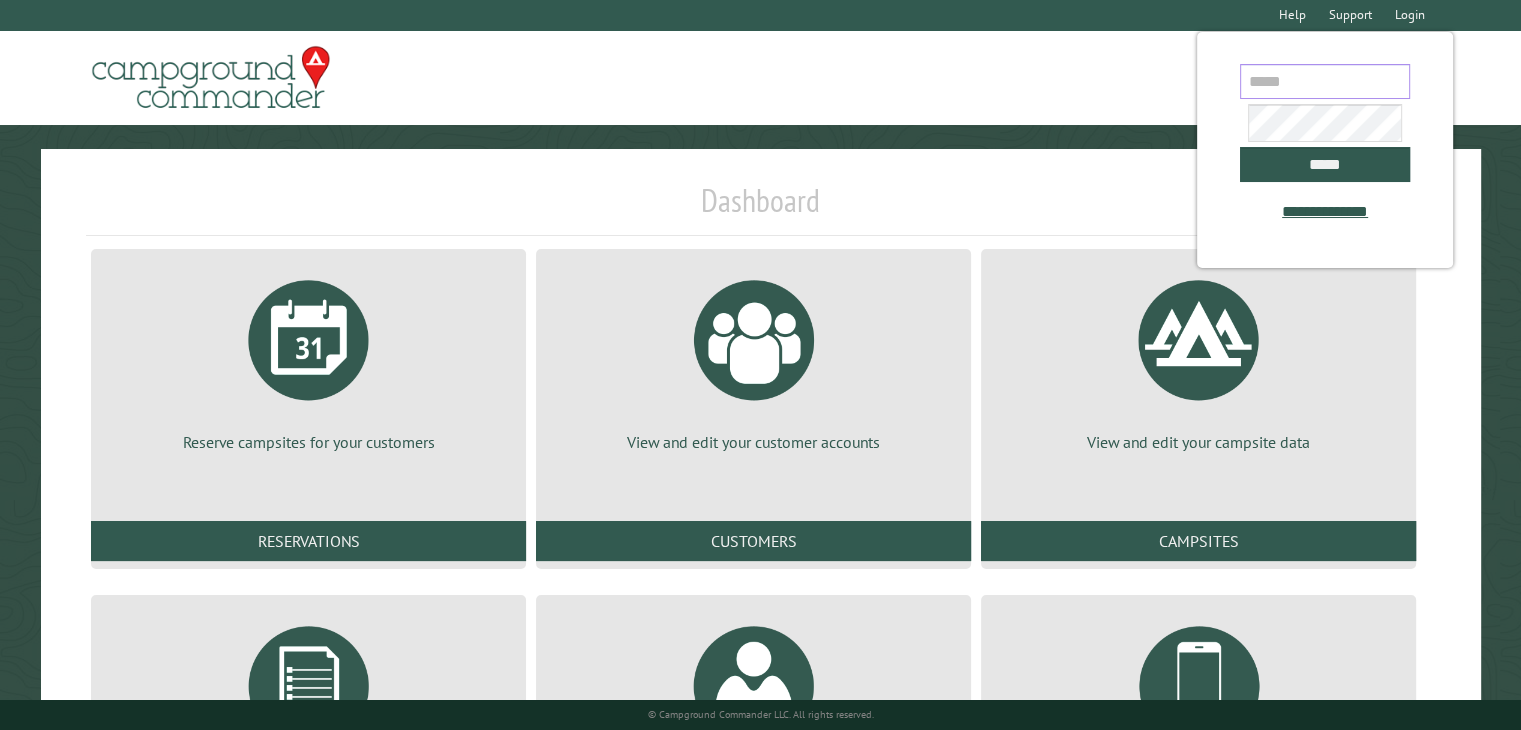 click at bounding box center [1325, 81] 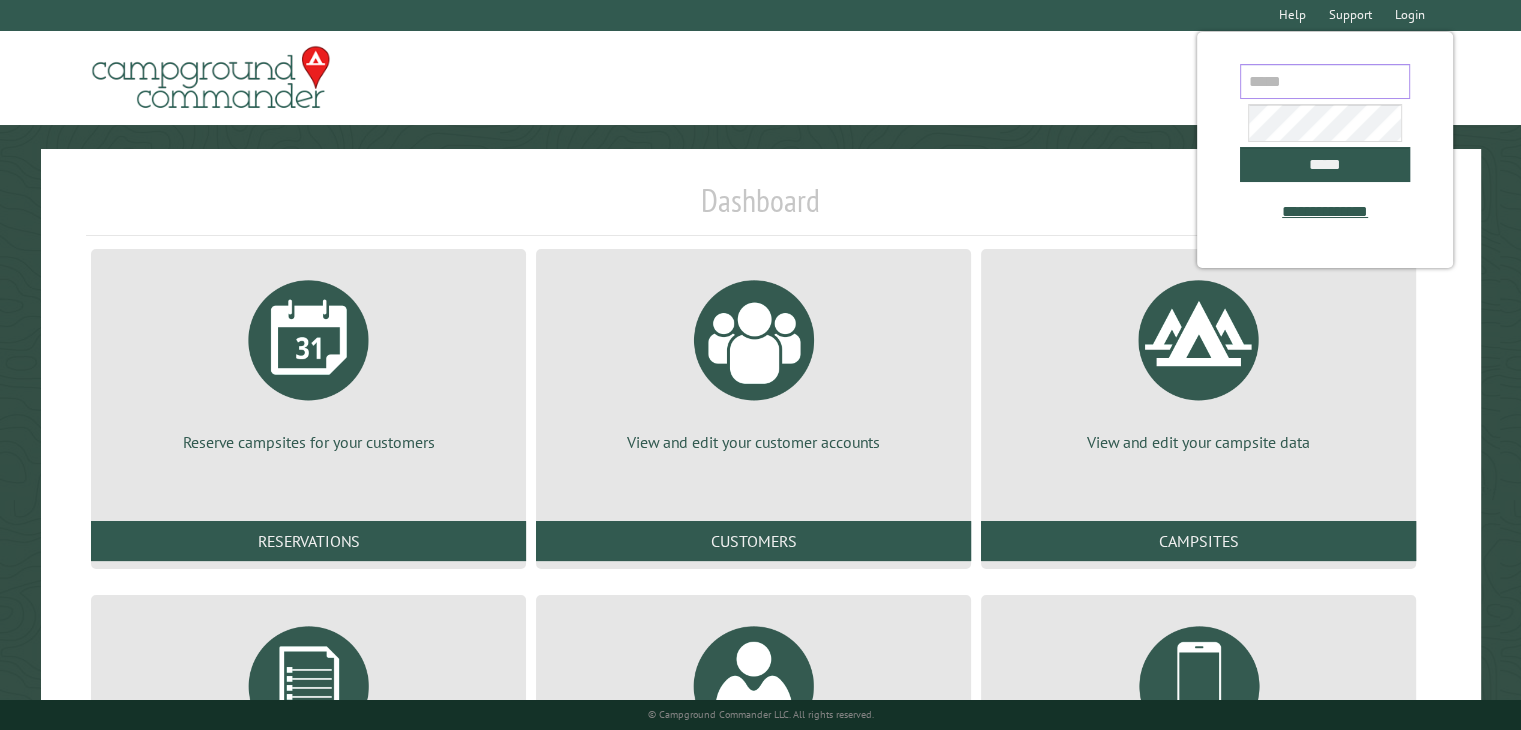 type on "**********" 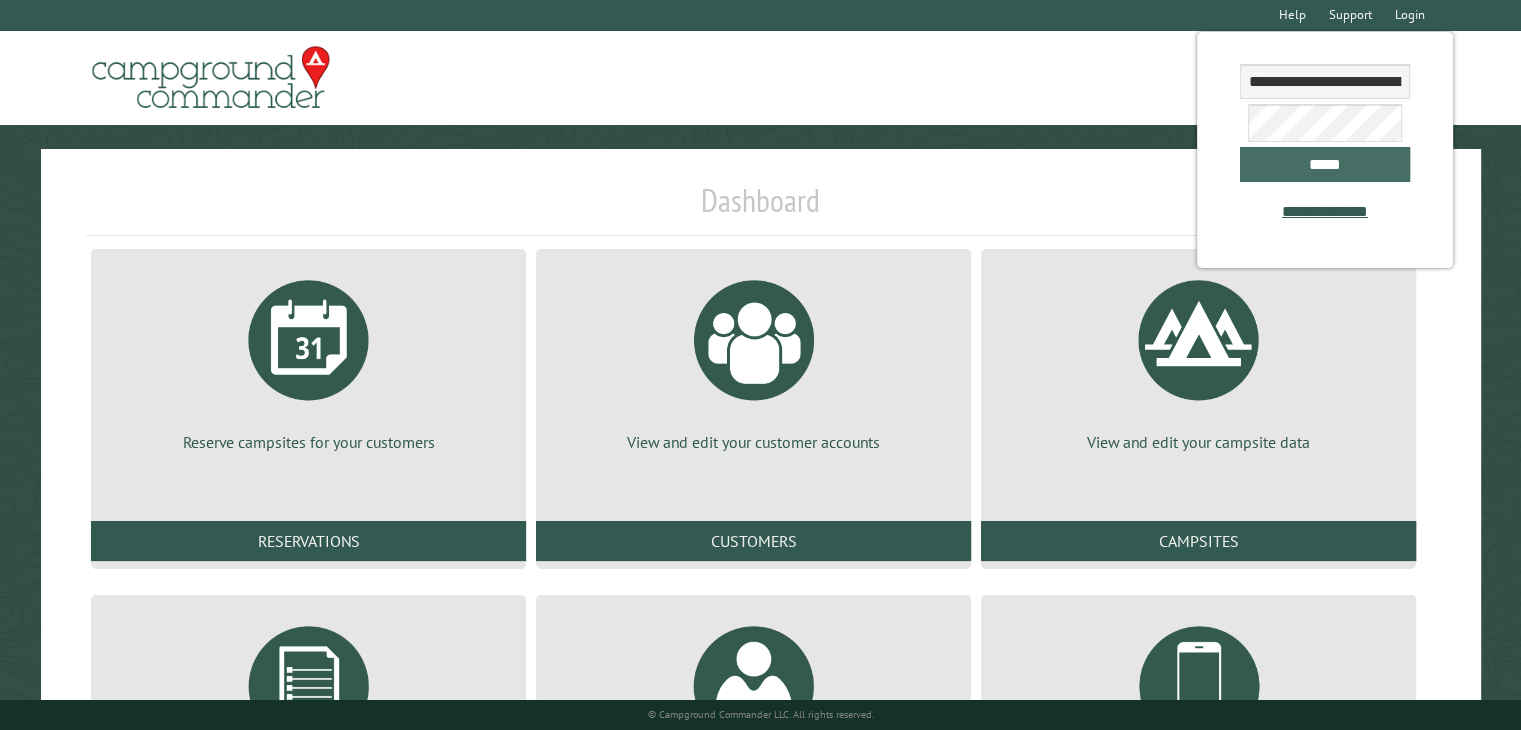 click on "*****" at bounding box center [1325, 164] 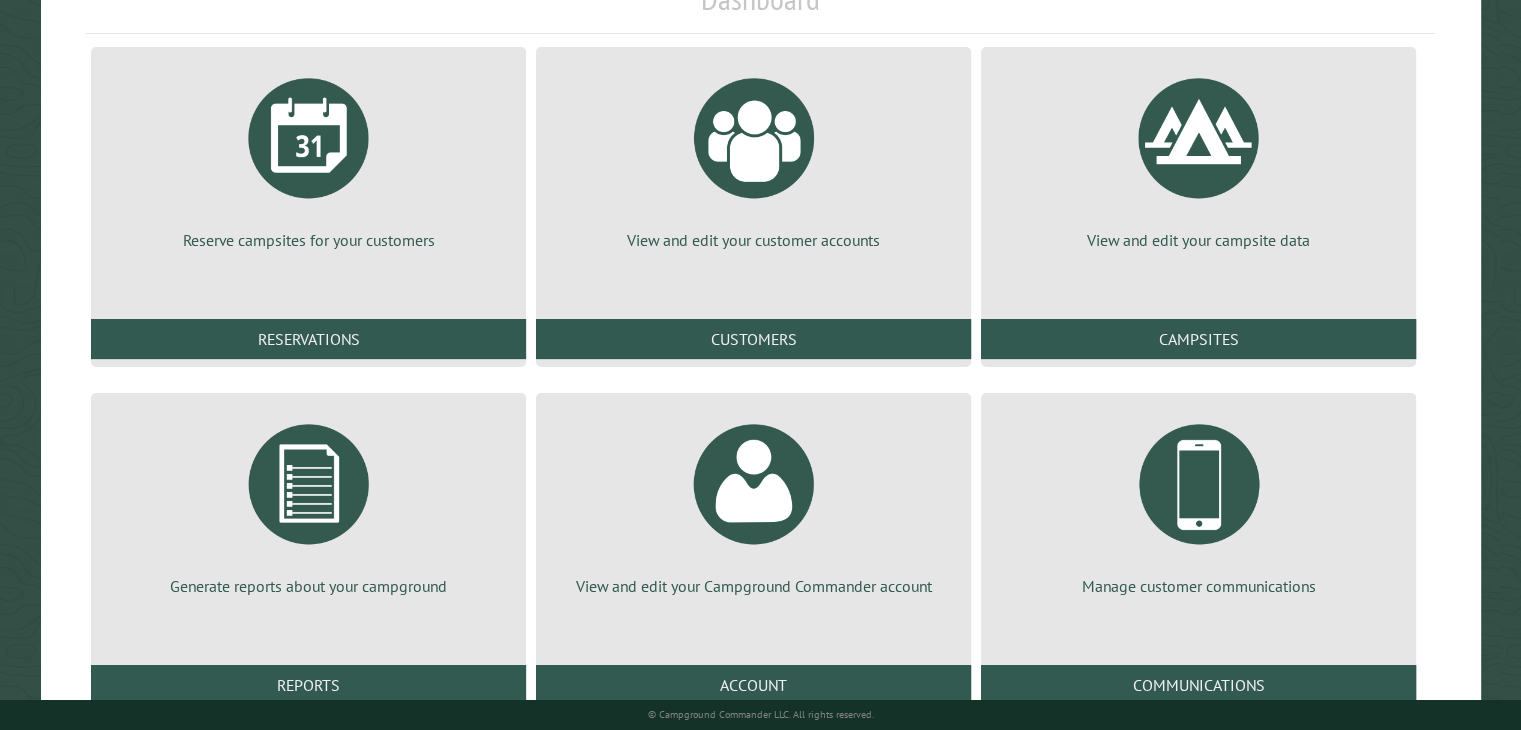 scroll, scrollTop: 272, scrollLeft: 0, axis: vertical 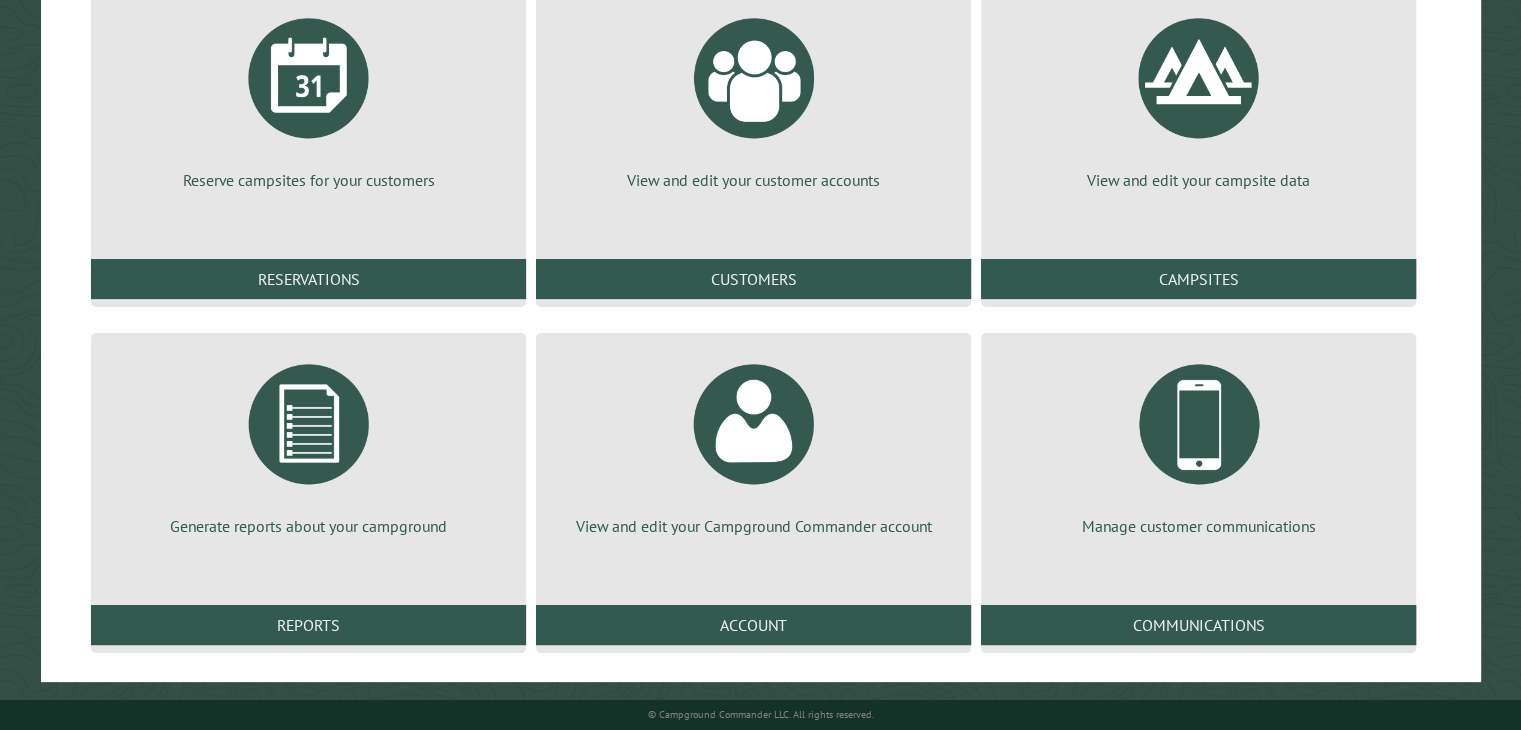 click at bounding box center (309, 424) 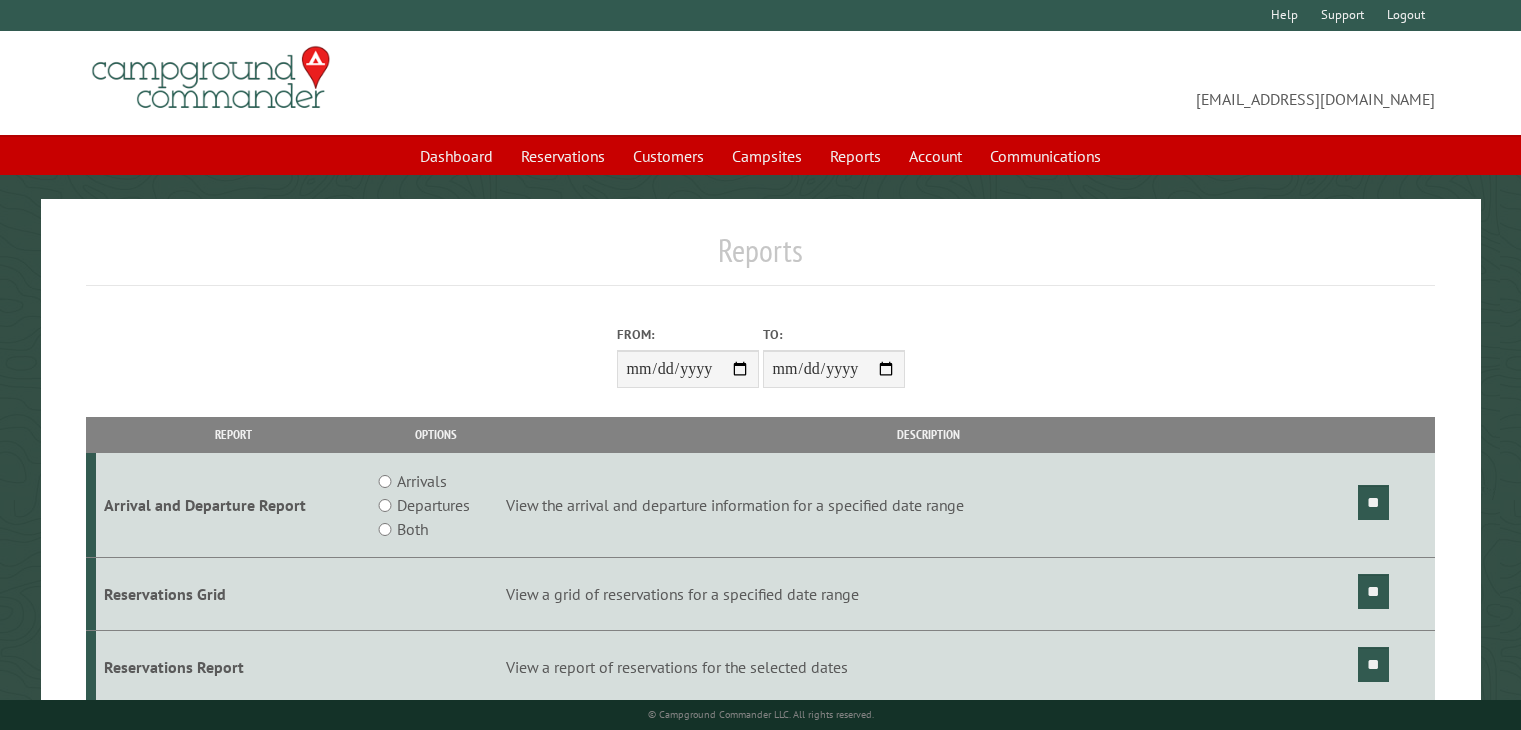 scroll, scrollTop: 0, scrollLeft: 0, axis: both 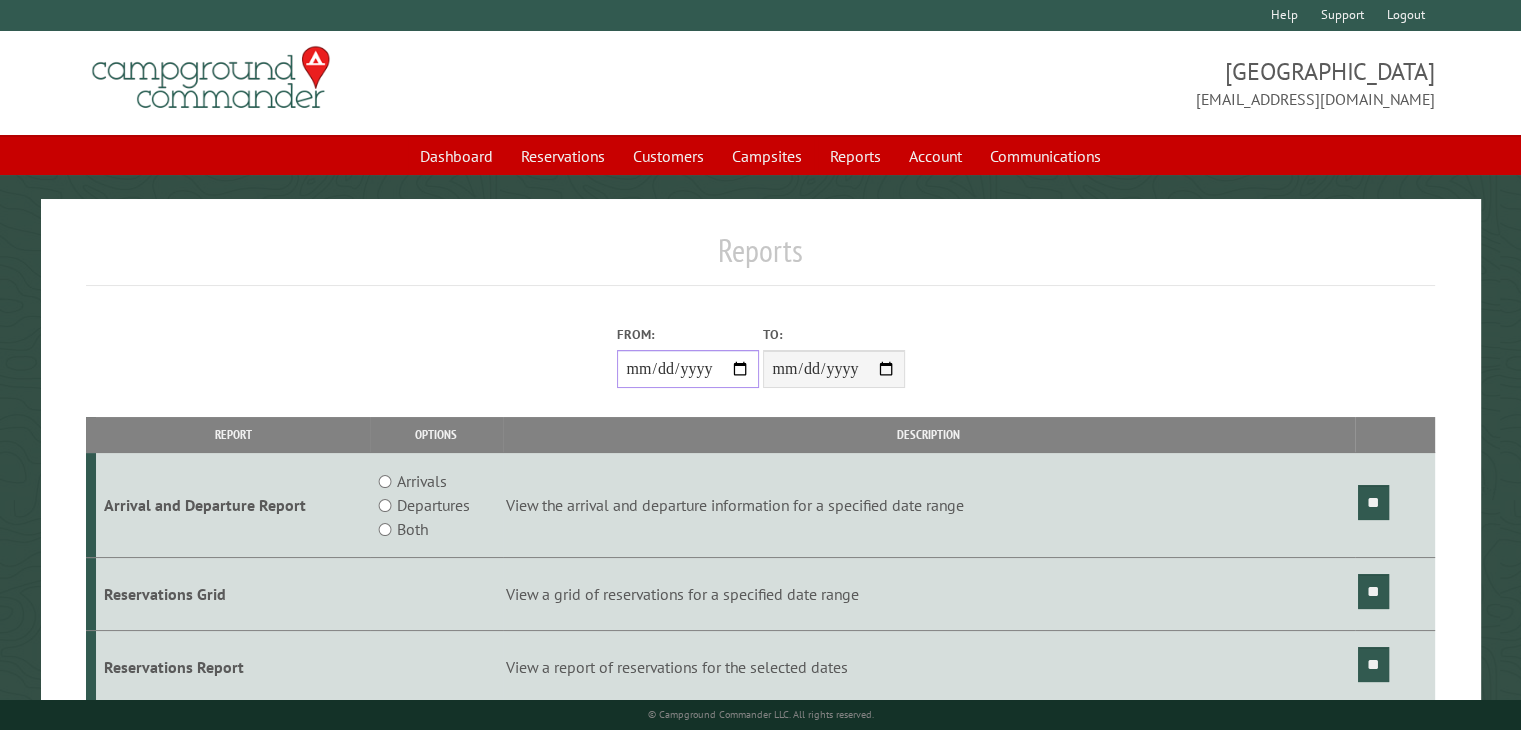 click on "From:" at bounding box center (688, 369) 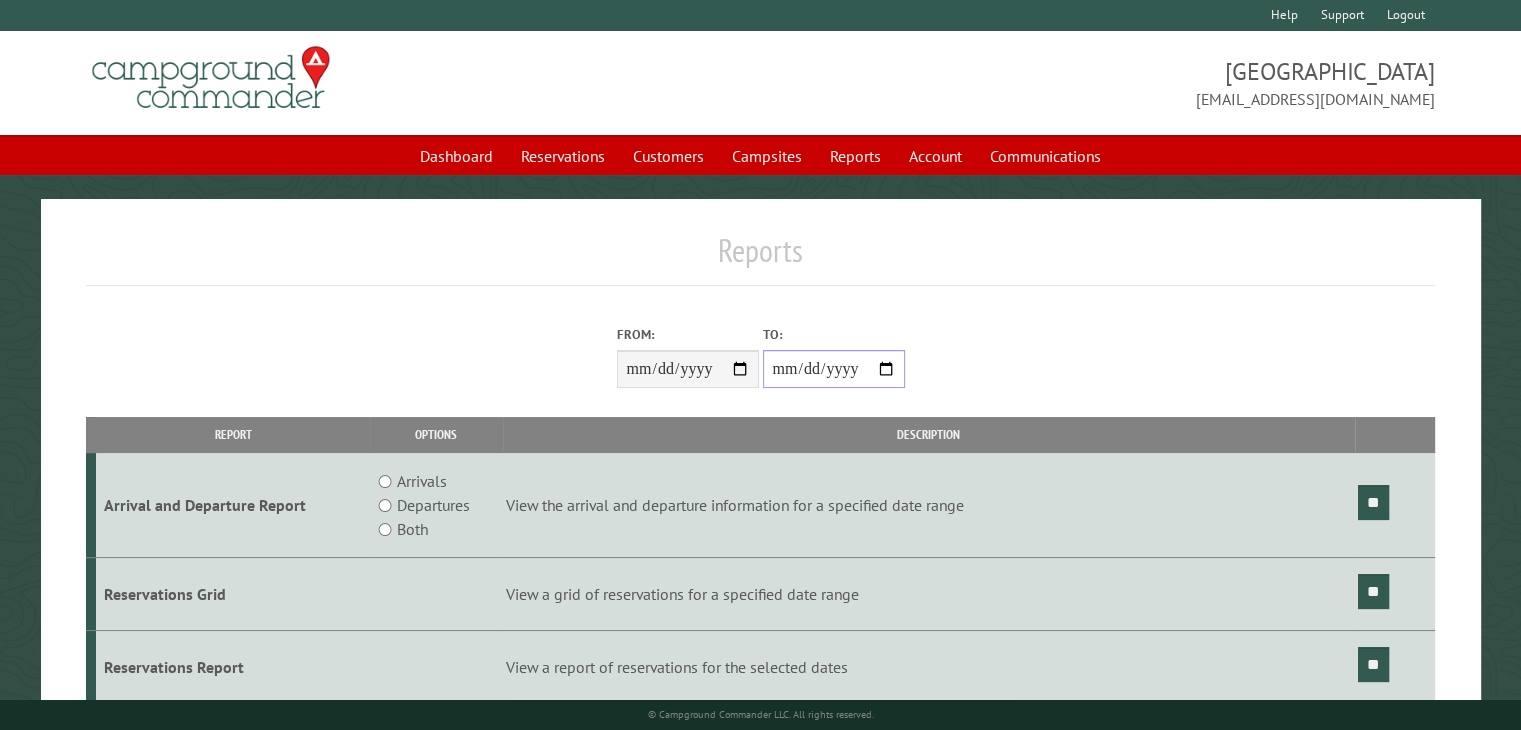 click on "**********" at bounding box center [834, 369] 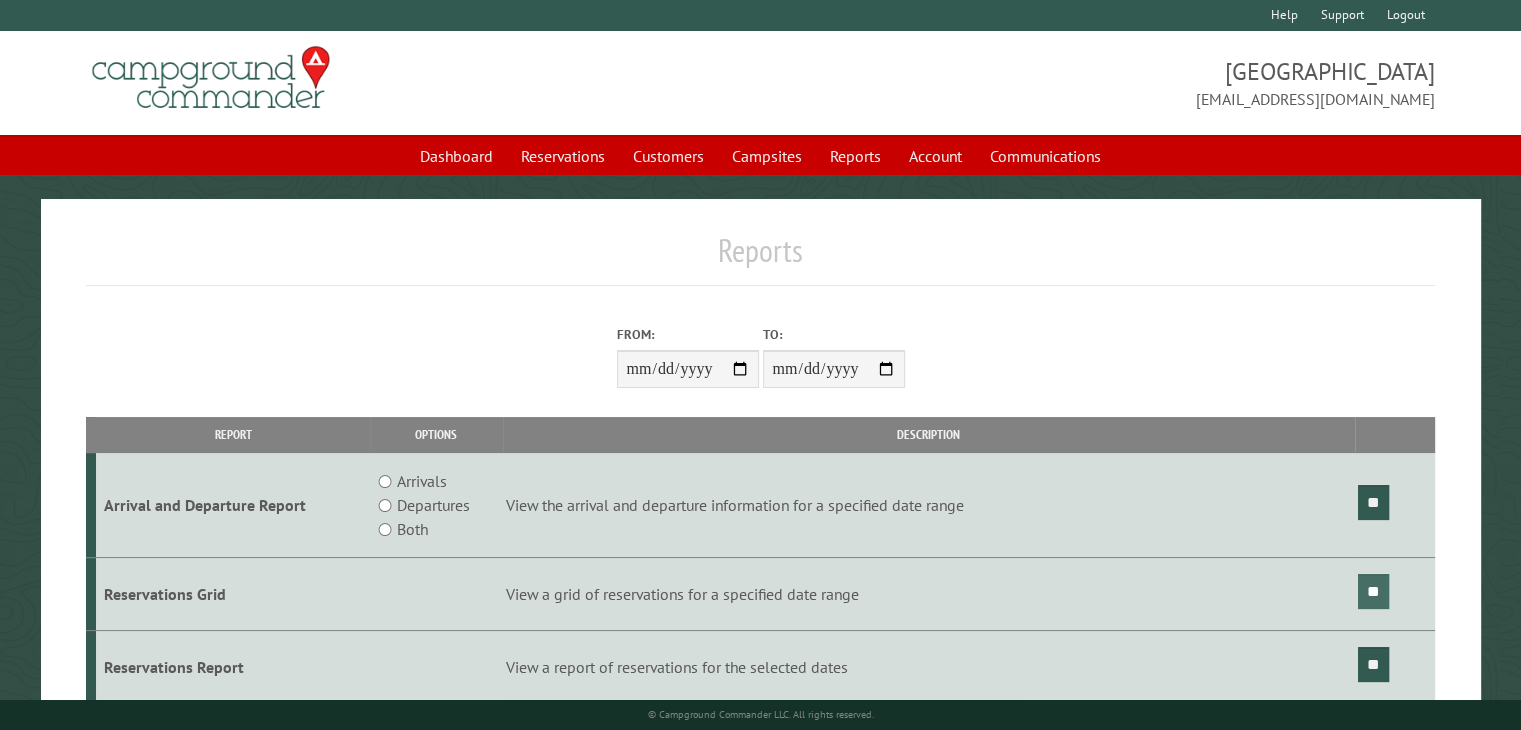 click on "**" at bounding box center [1373, 591] 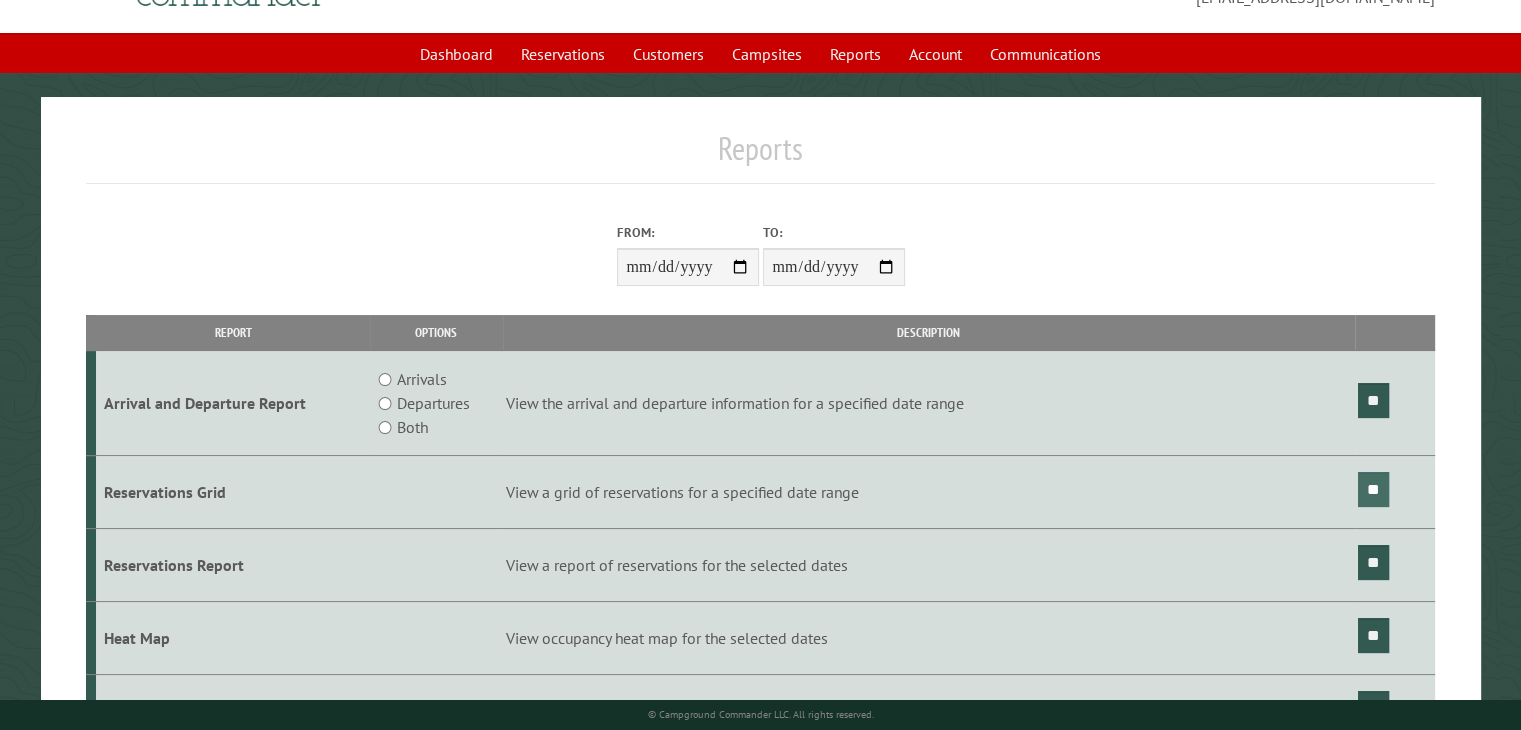 scroll, scrollTop: 0, scrollLeft: 0, axis: both 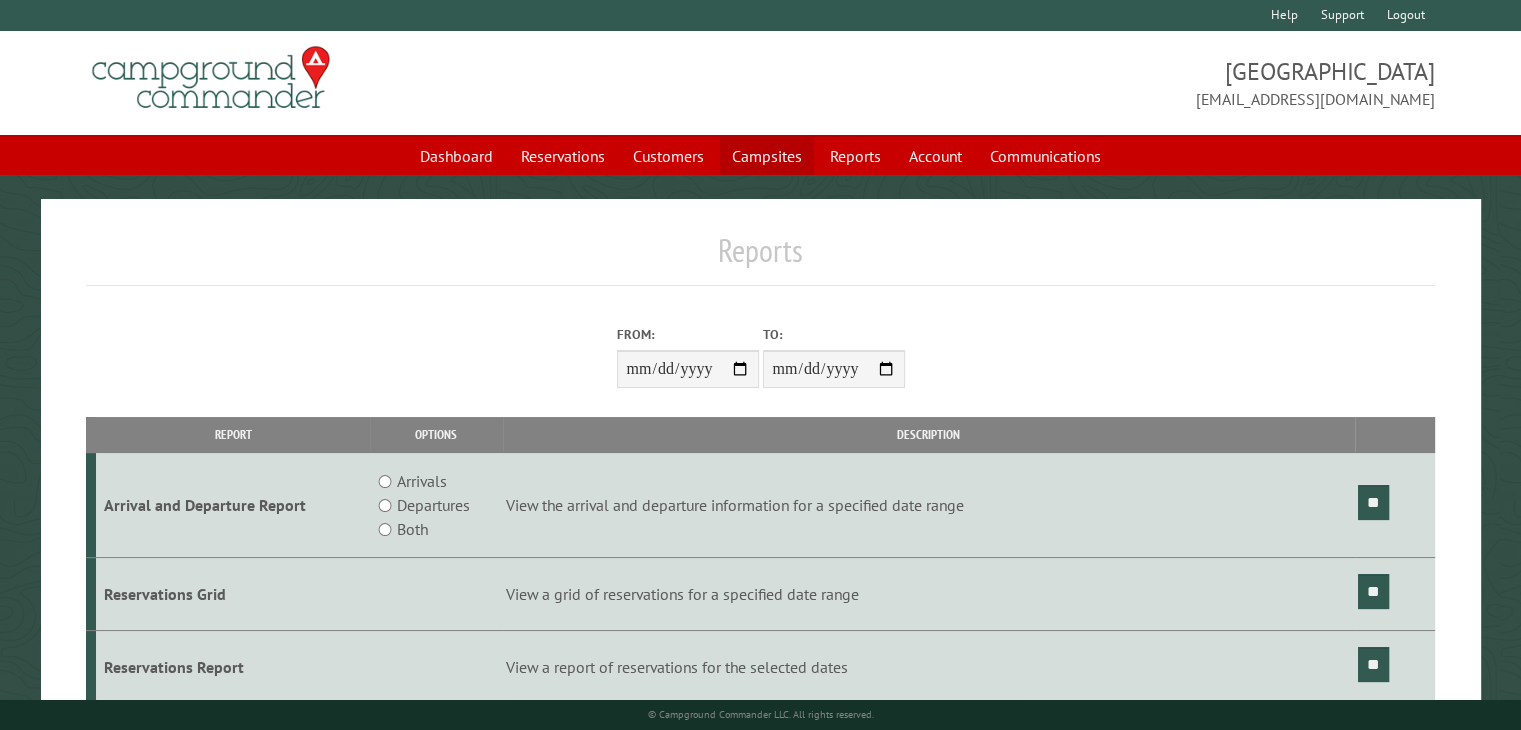 click on "Campsites" at bounding box center (767, 156) 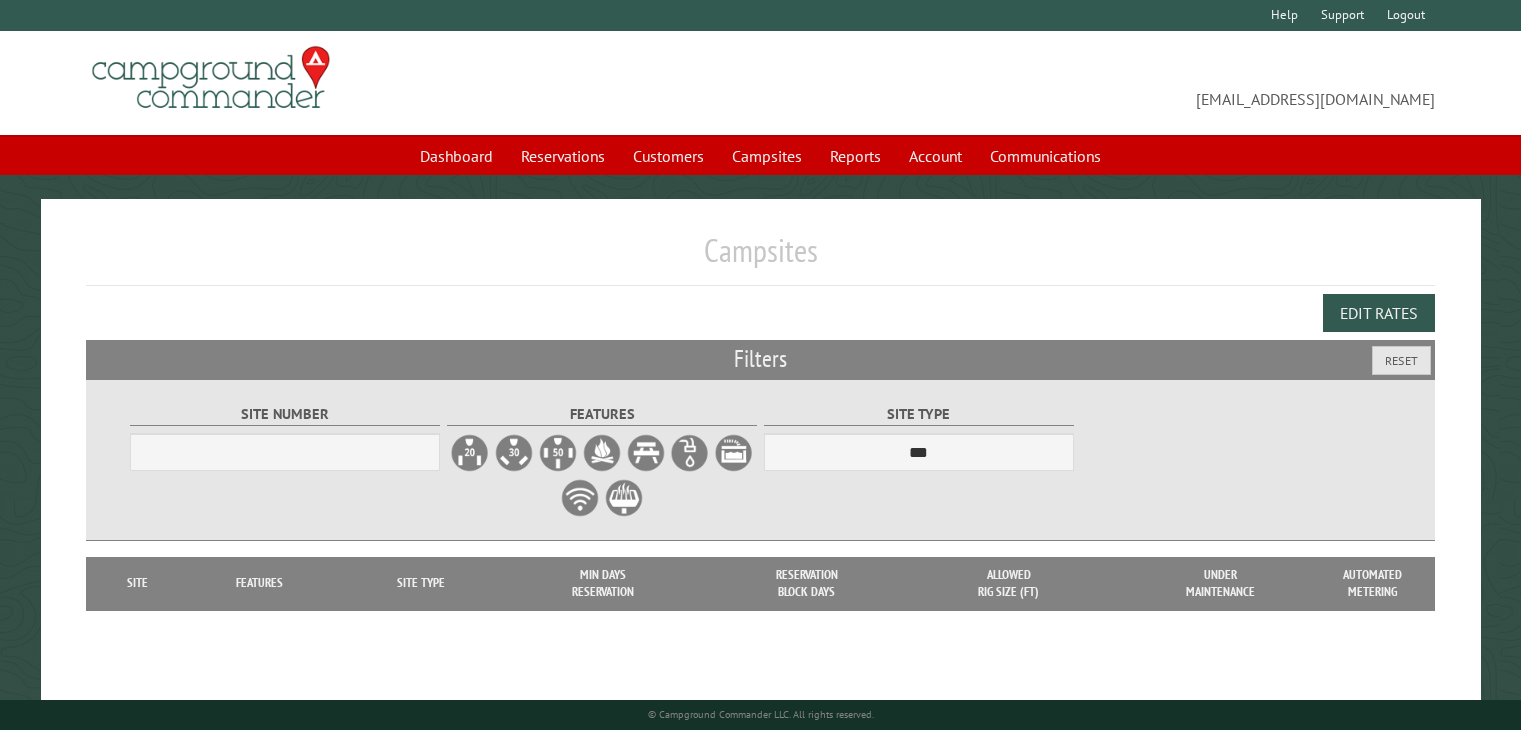 scroll, scrollTop: 0, scrollLeft: 0, axis: both 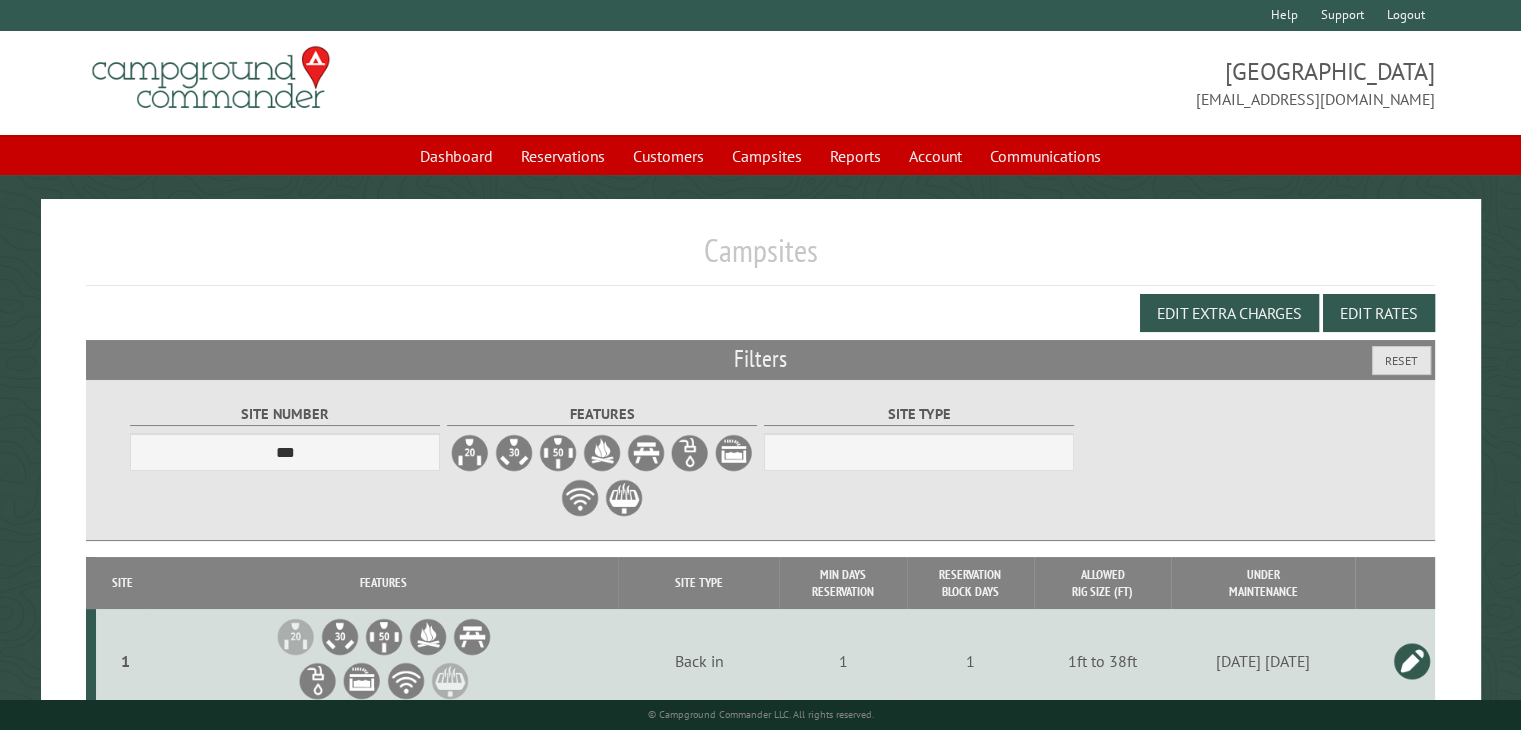 select on "***" 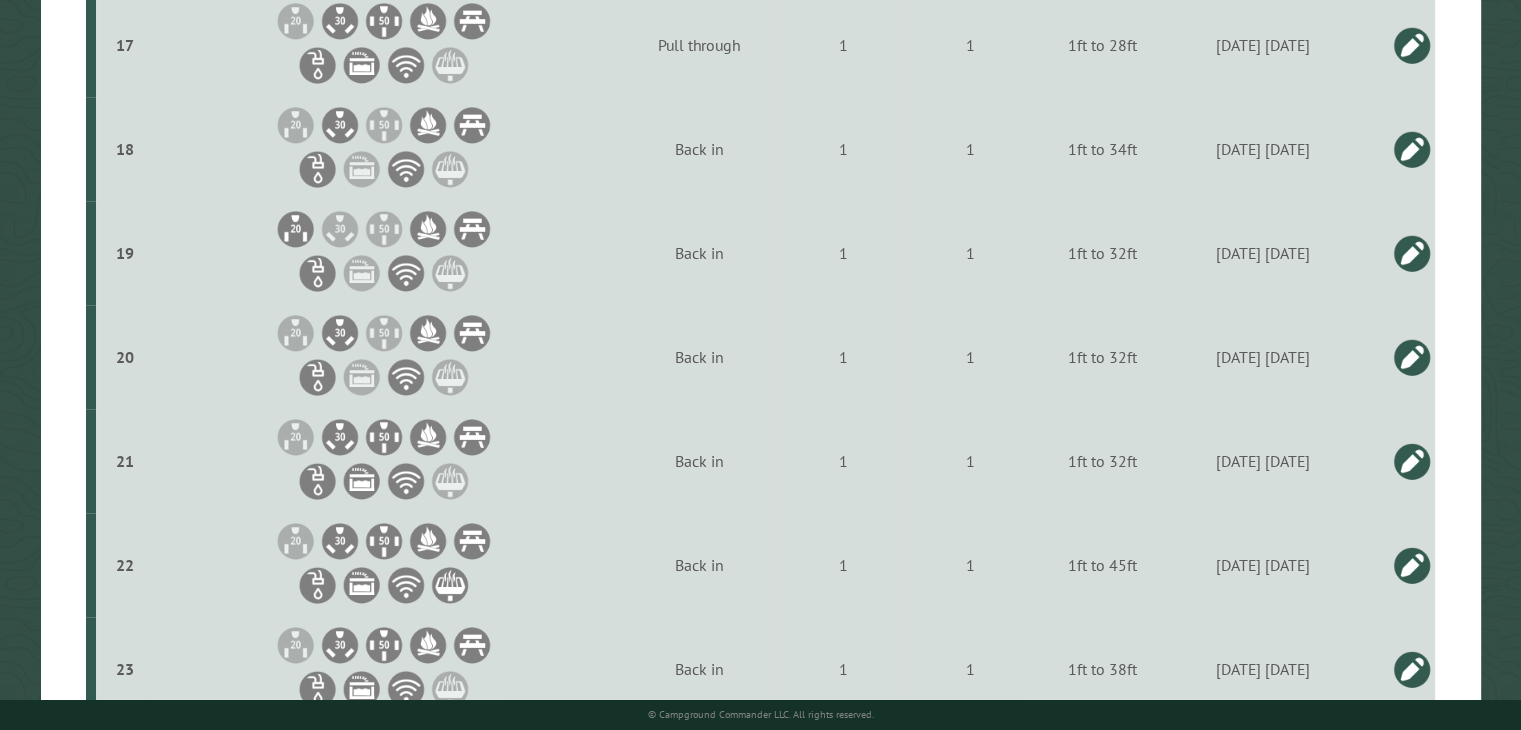 scroll, scrollTop: 2300, scrollLeft: 0, axis: vertical 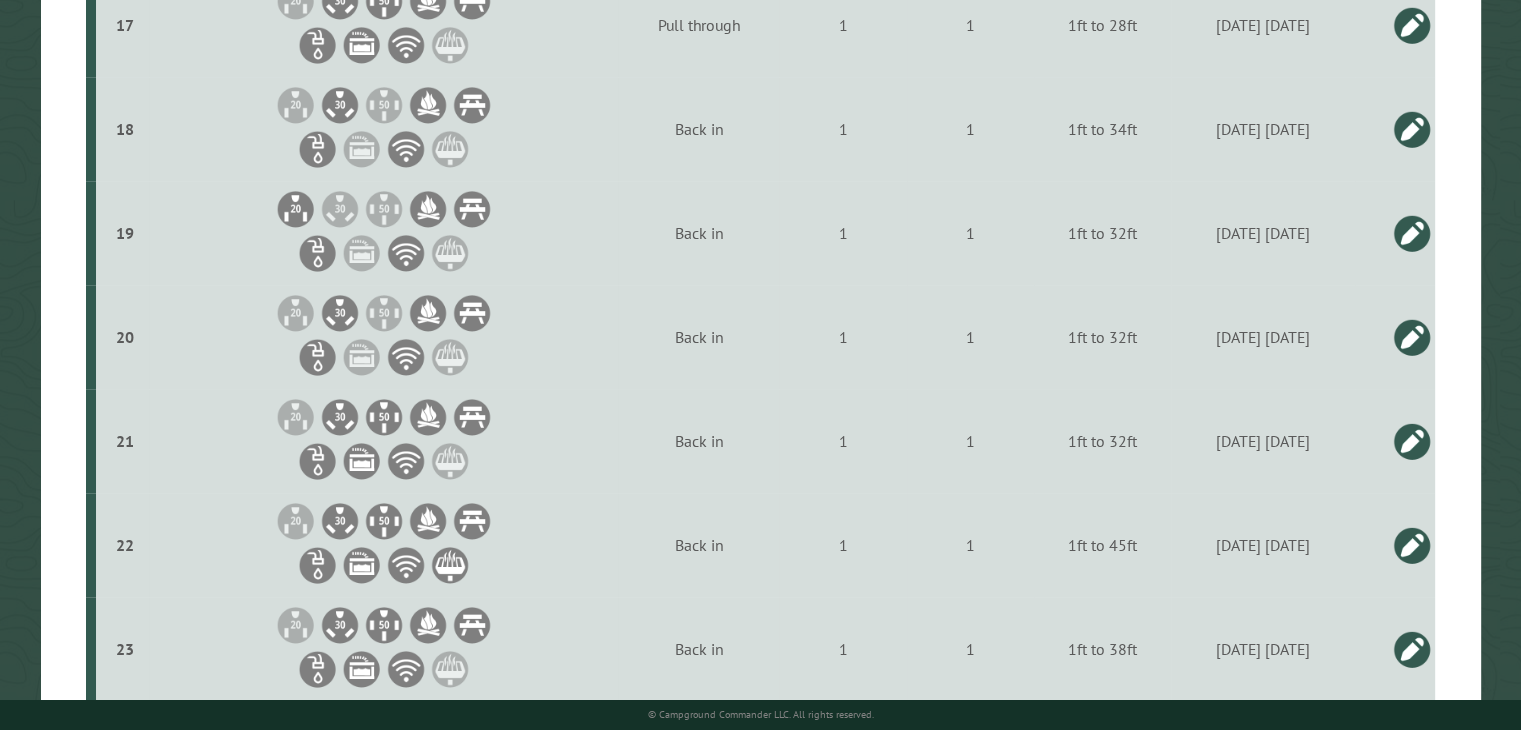 click at bounding box center (1412, 441) 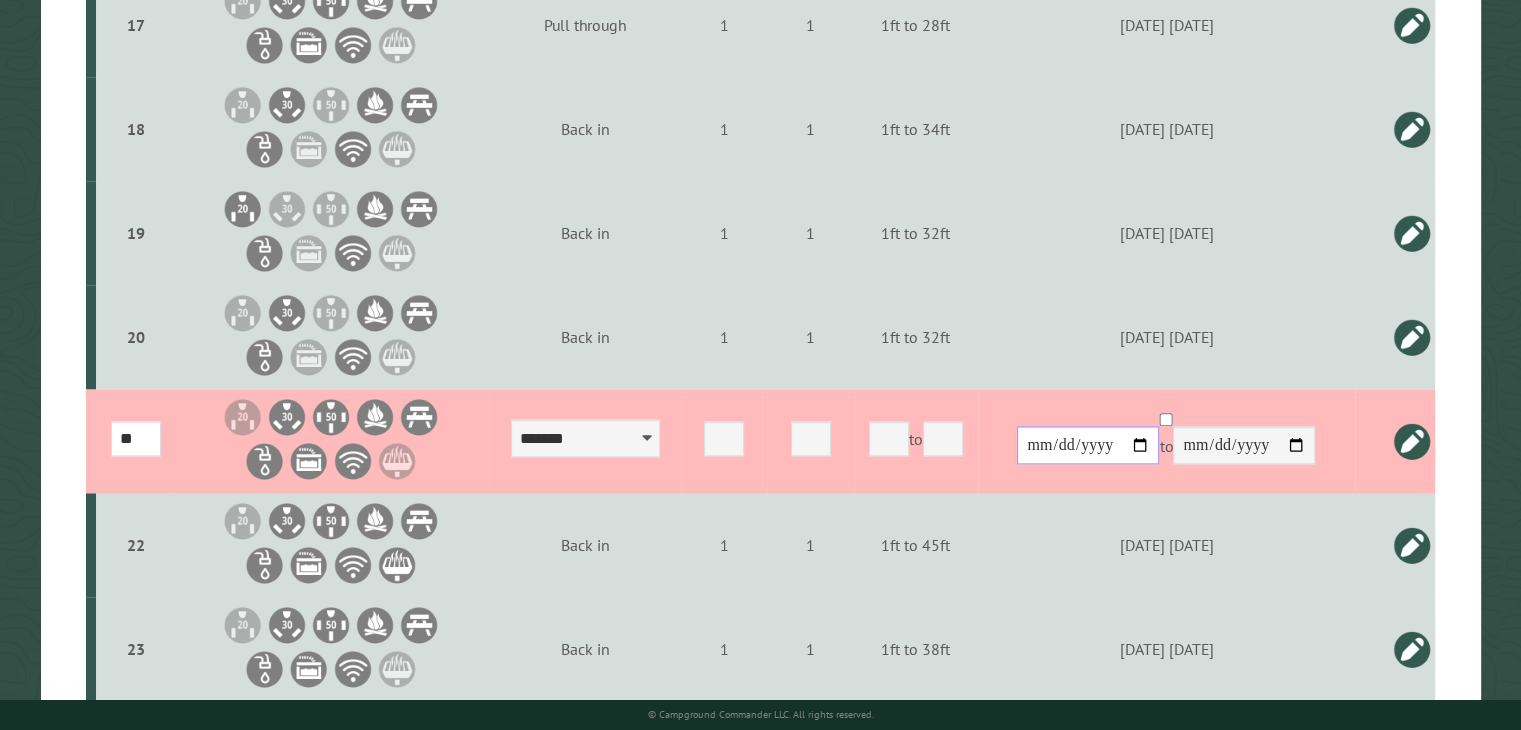 click on "**********" at bounding box center [1088, 445] 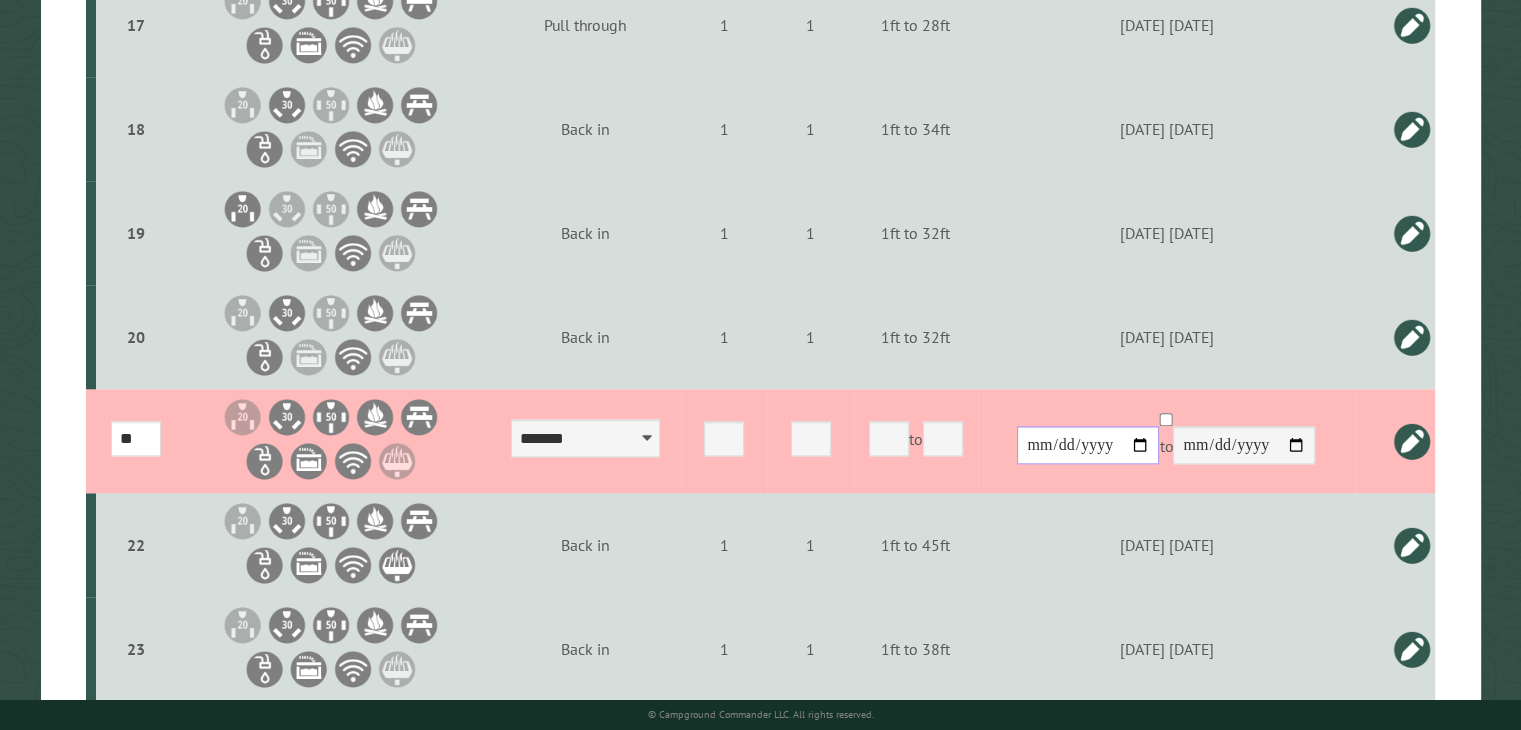 type on "**********" 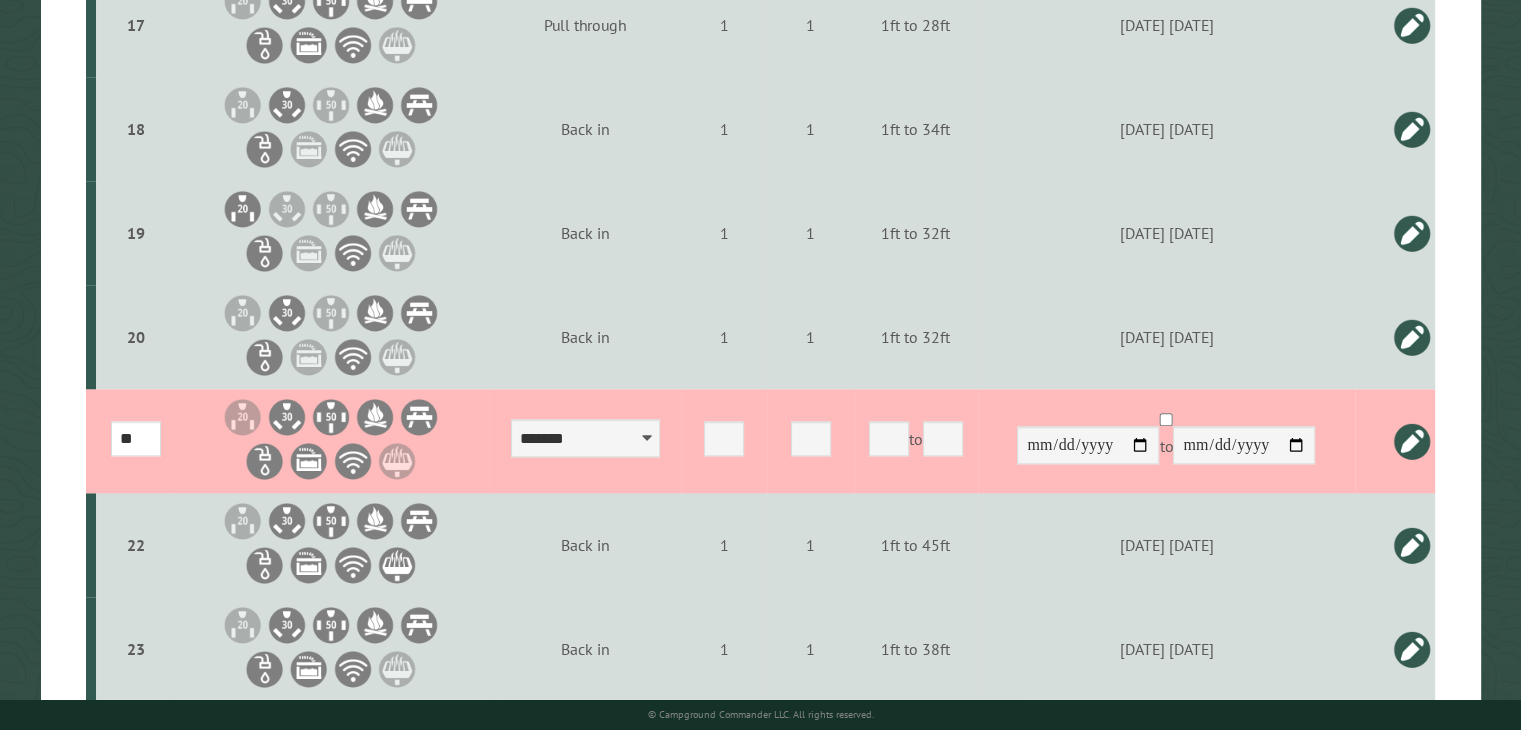 click at bounding box center (1412, 441) 